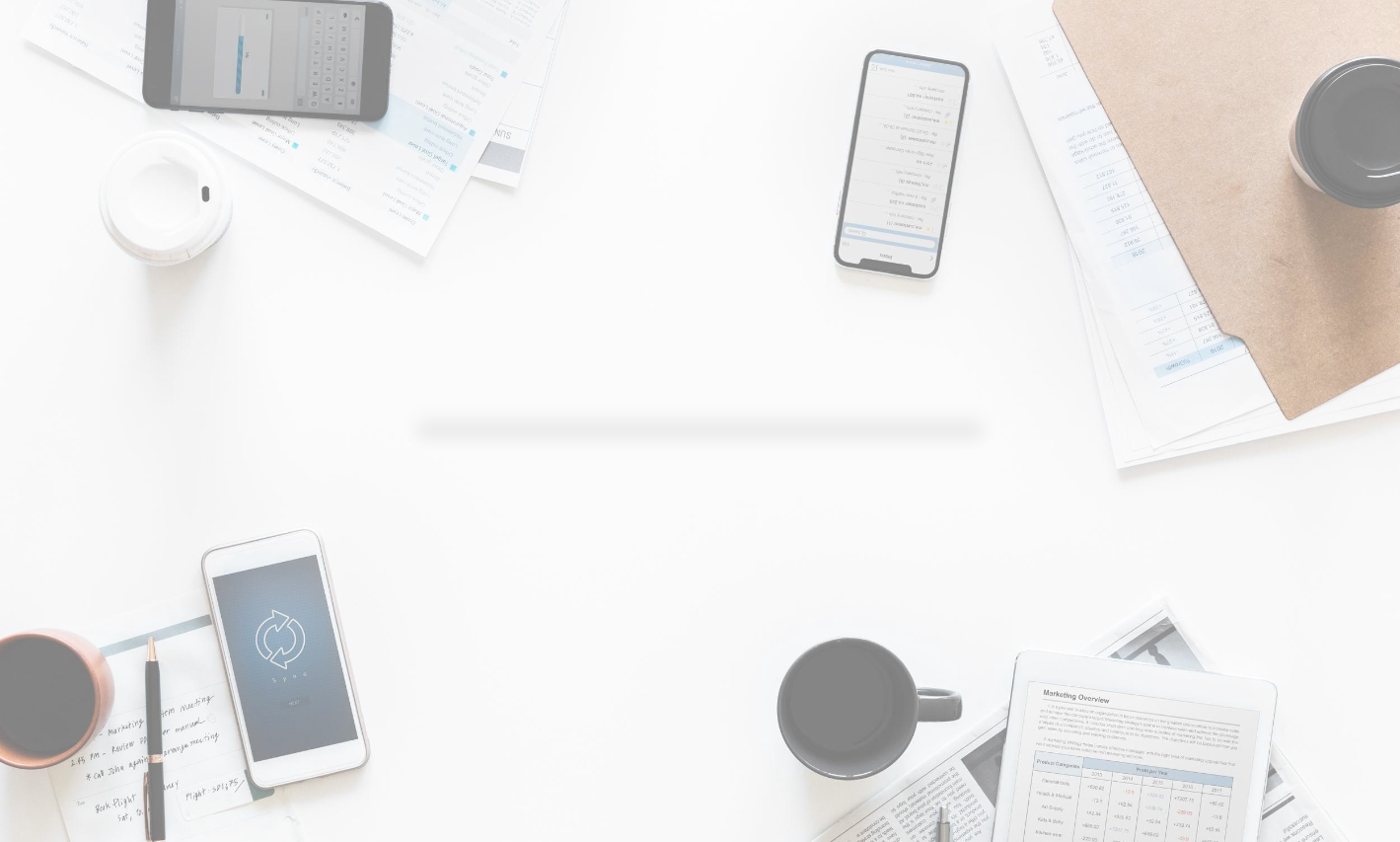 scroll, scrollTop: 0, scrollLeft: 0, axis: both 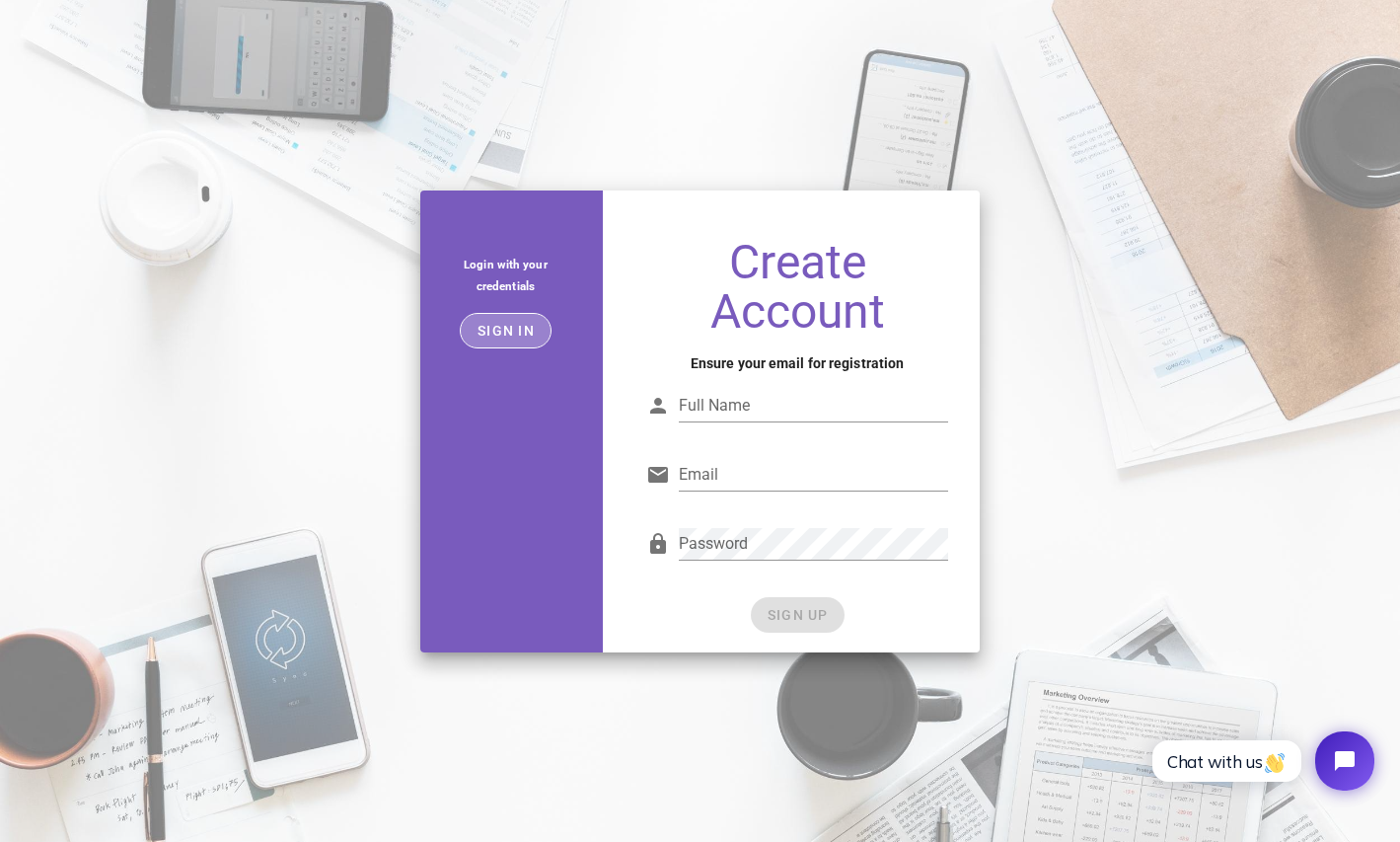 click on "Sign in" at bounding box center (505, 331) 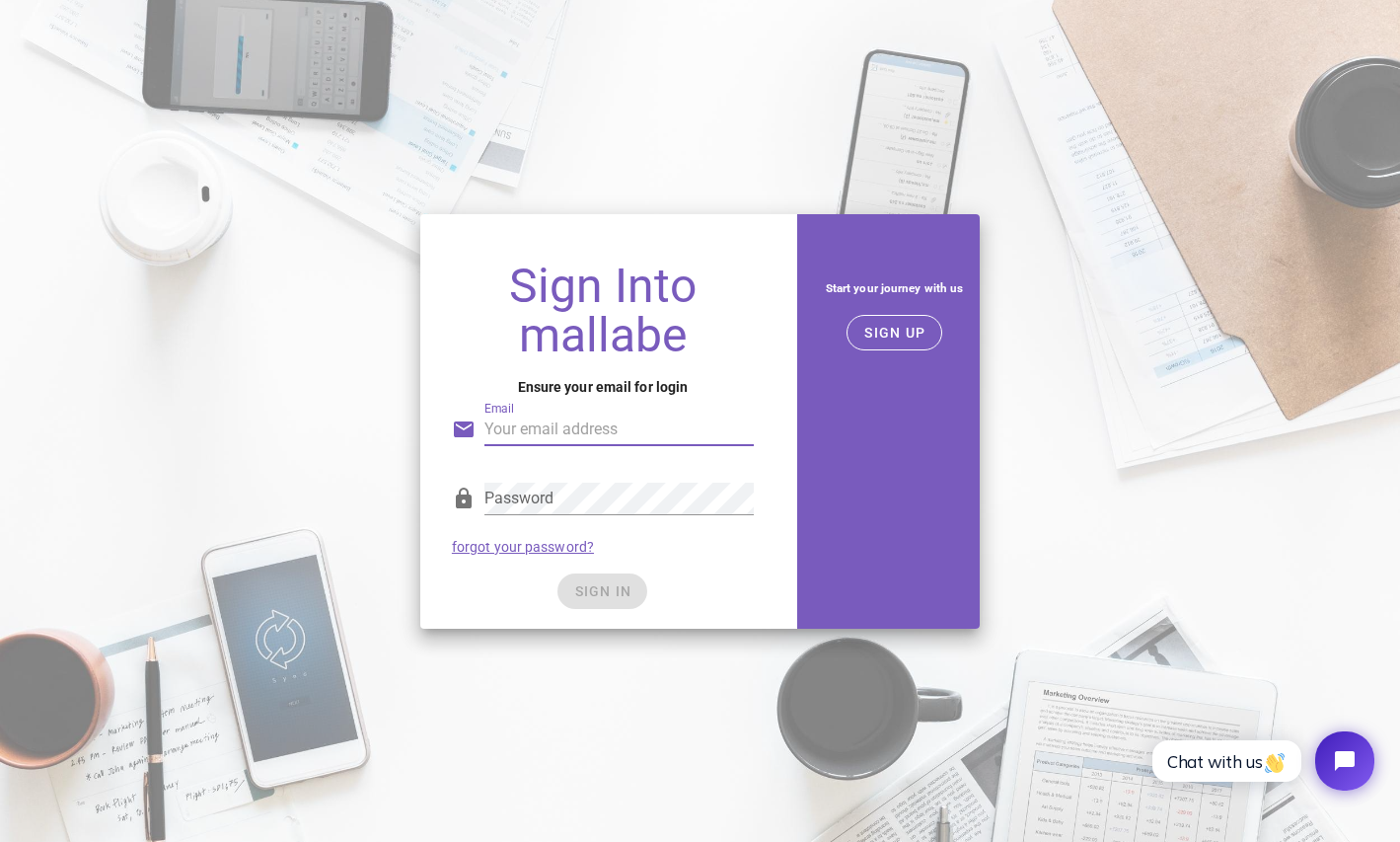 click on "Email" at bounding box center [619, 429] 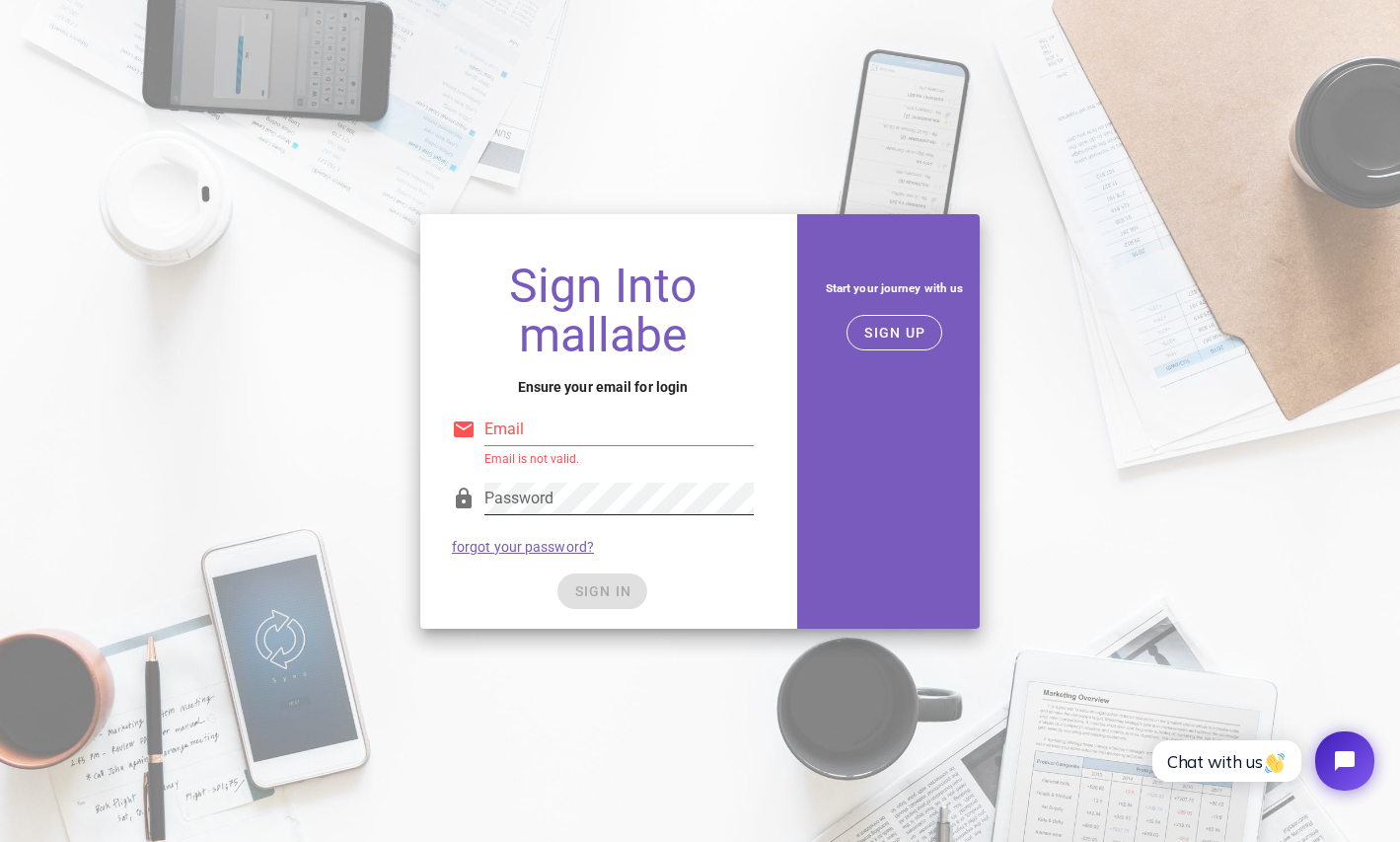 type on "[EMAIL]" 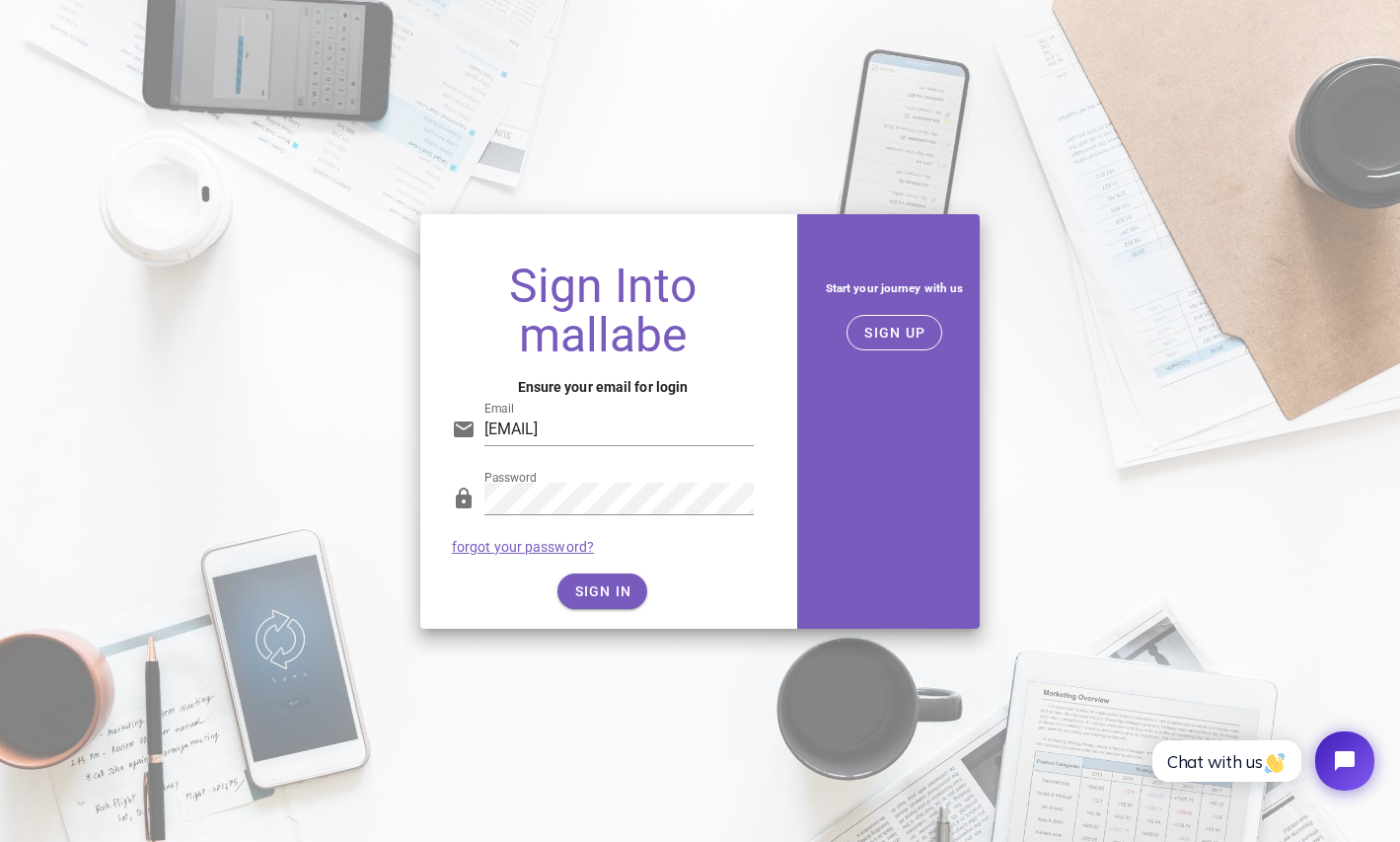 click on "SIGN IN" at bounding box center (603, 591) 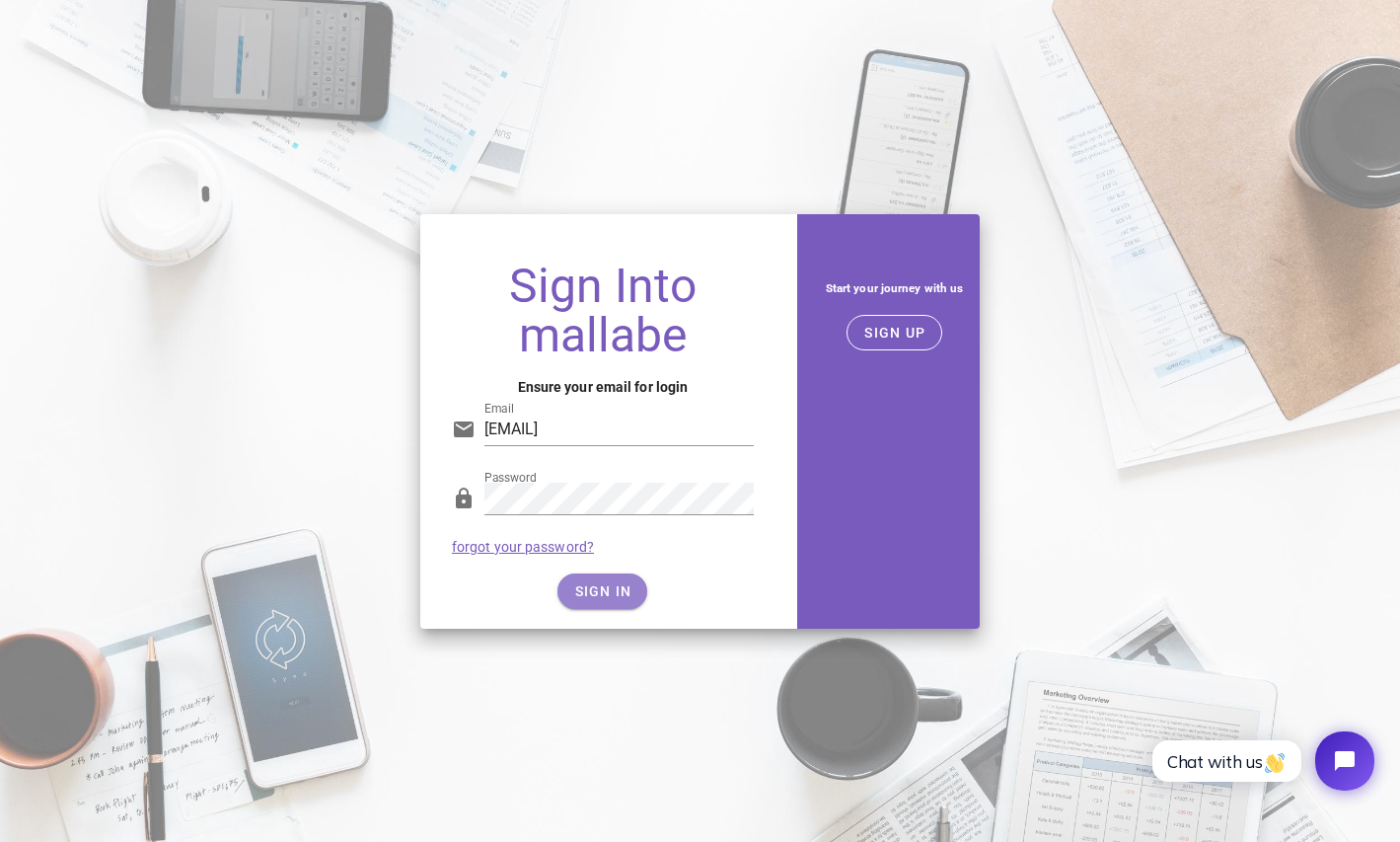click on "SIGN IN" at bounding box center [602, 591] 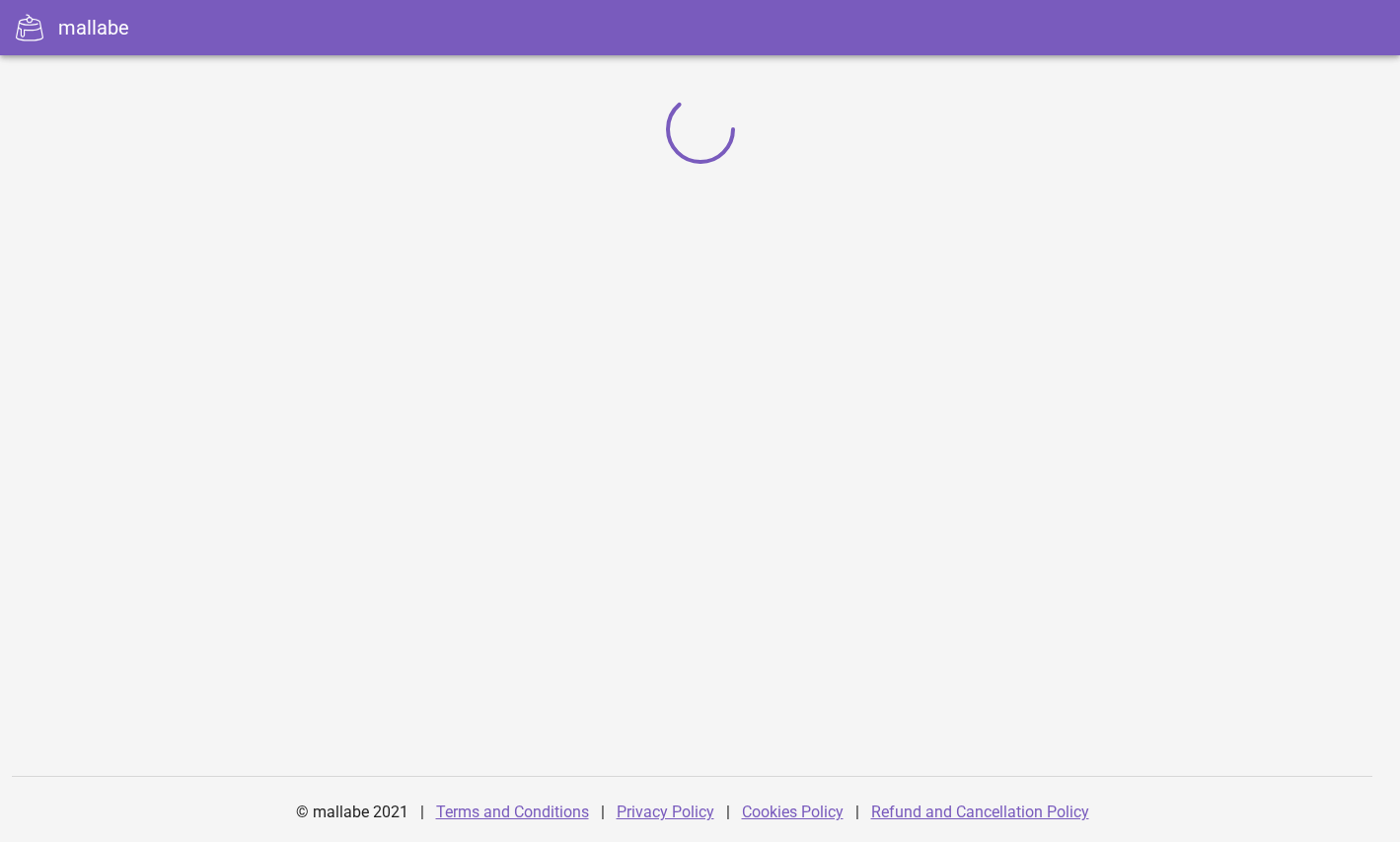 scroll, scrollTop: 0, scrollLeft: 0, axis: both 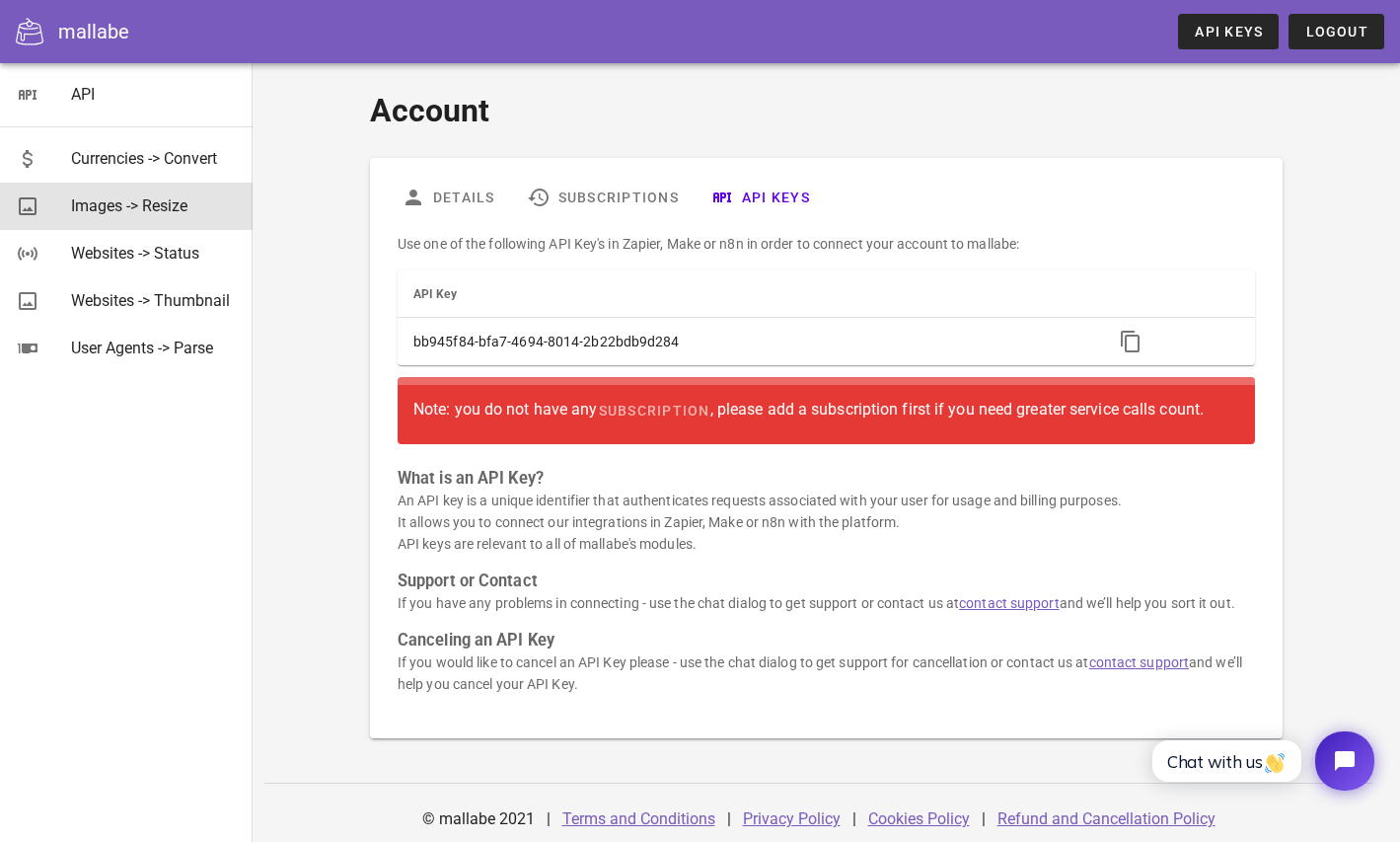 click on "Images -> Resize" at bounding box center [154, 205] 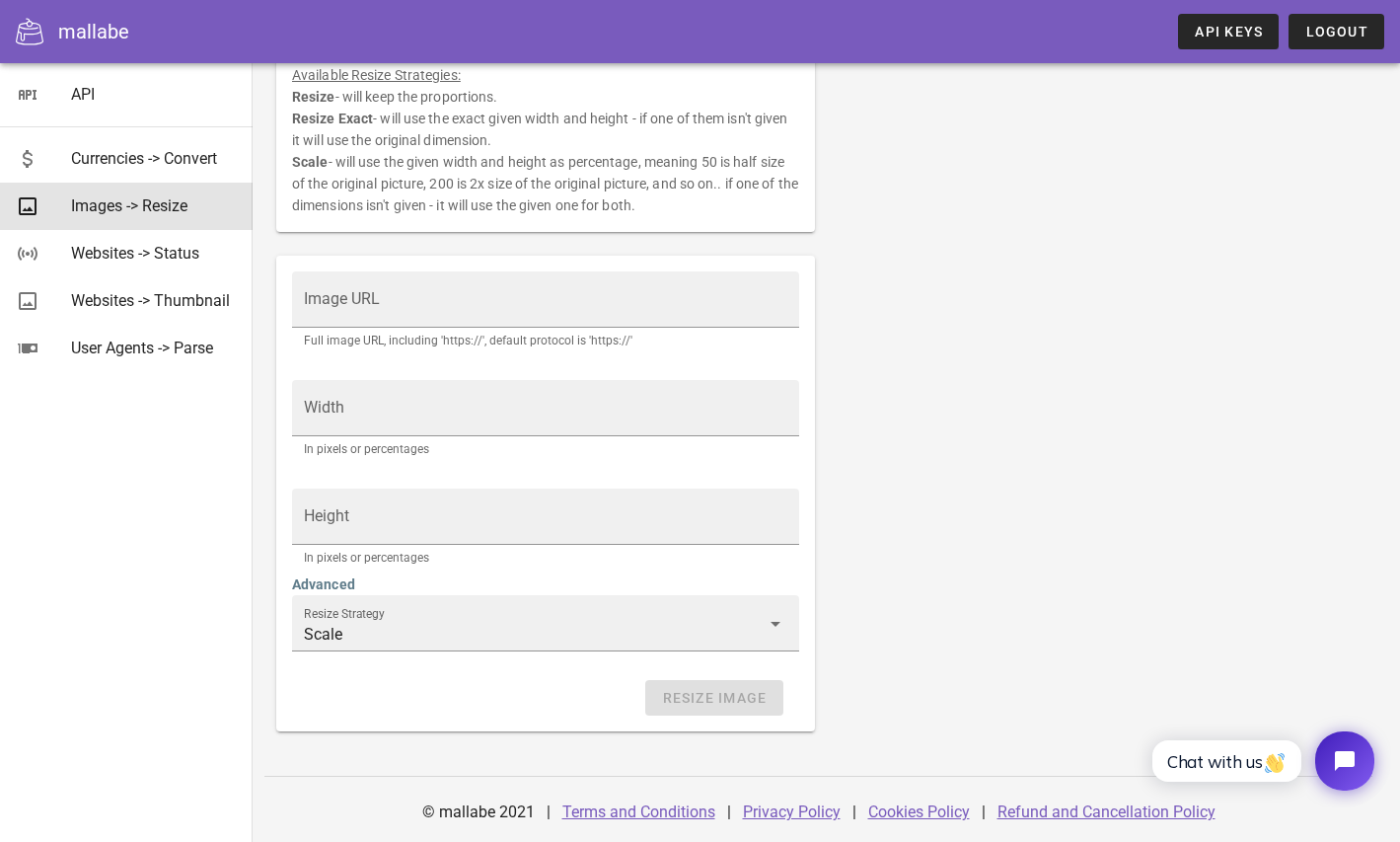 scroll, scrollTop: 0, scrollLeft: 0, axis: both 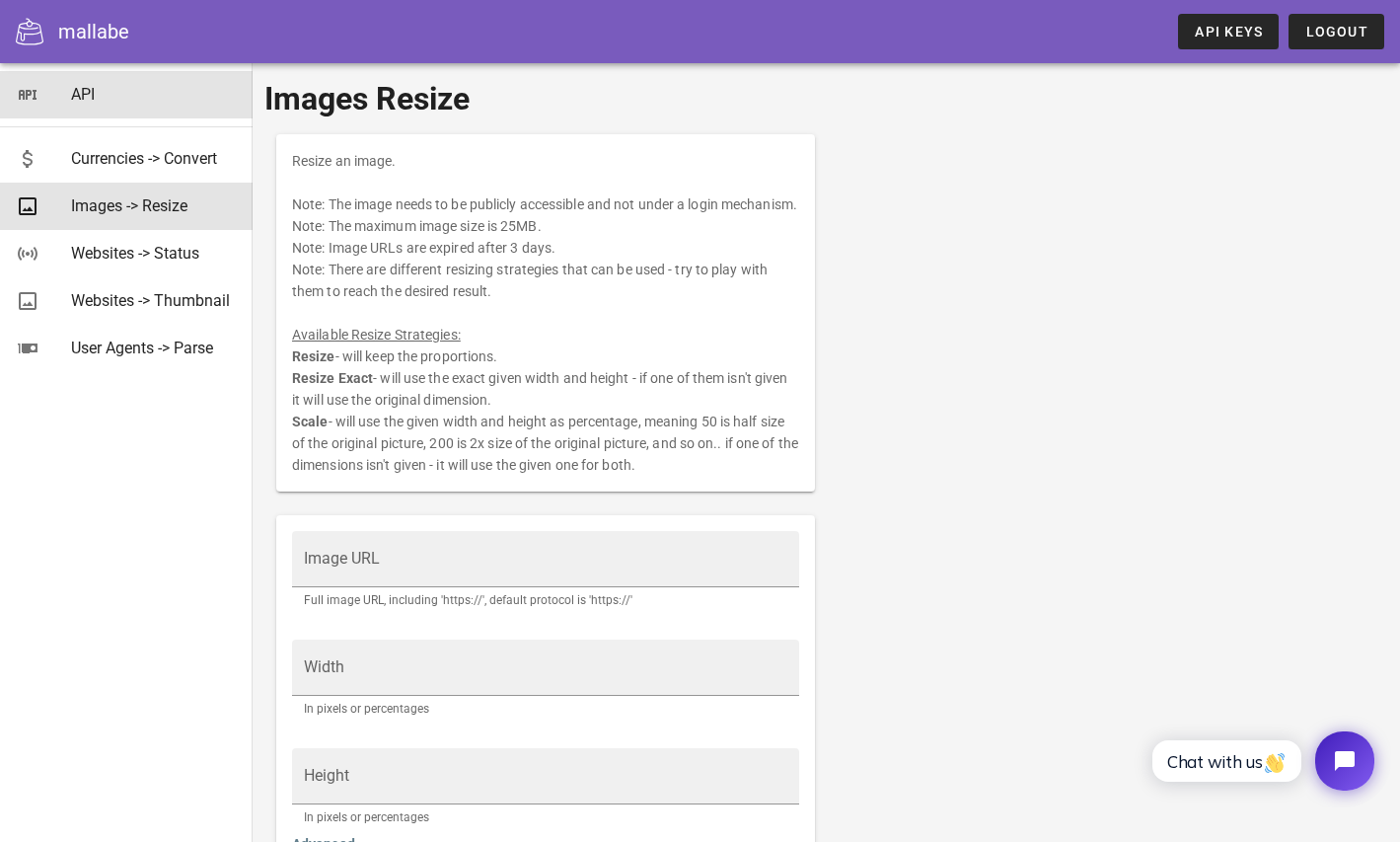 click on "API" at bounding box center [154, 94] 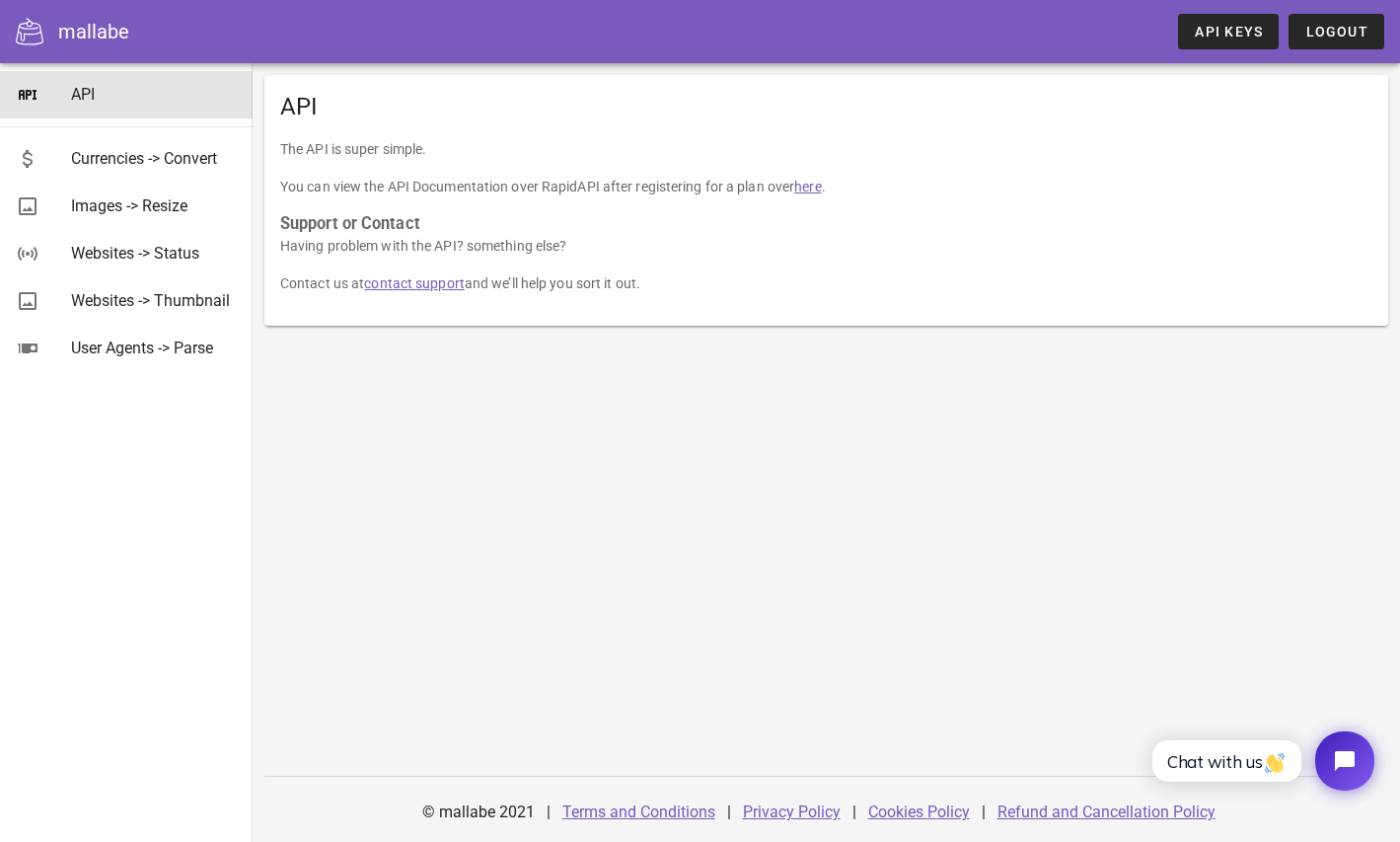 click on "mallabe" at bounding box center [94, 32] 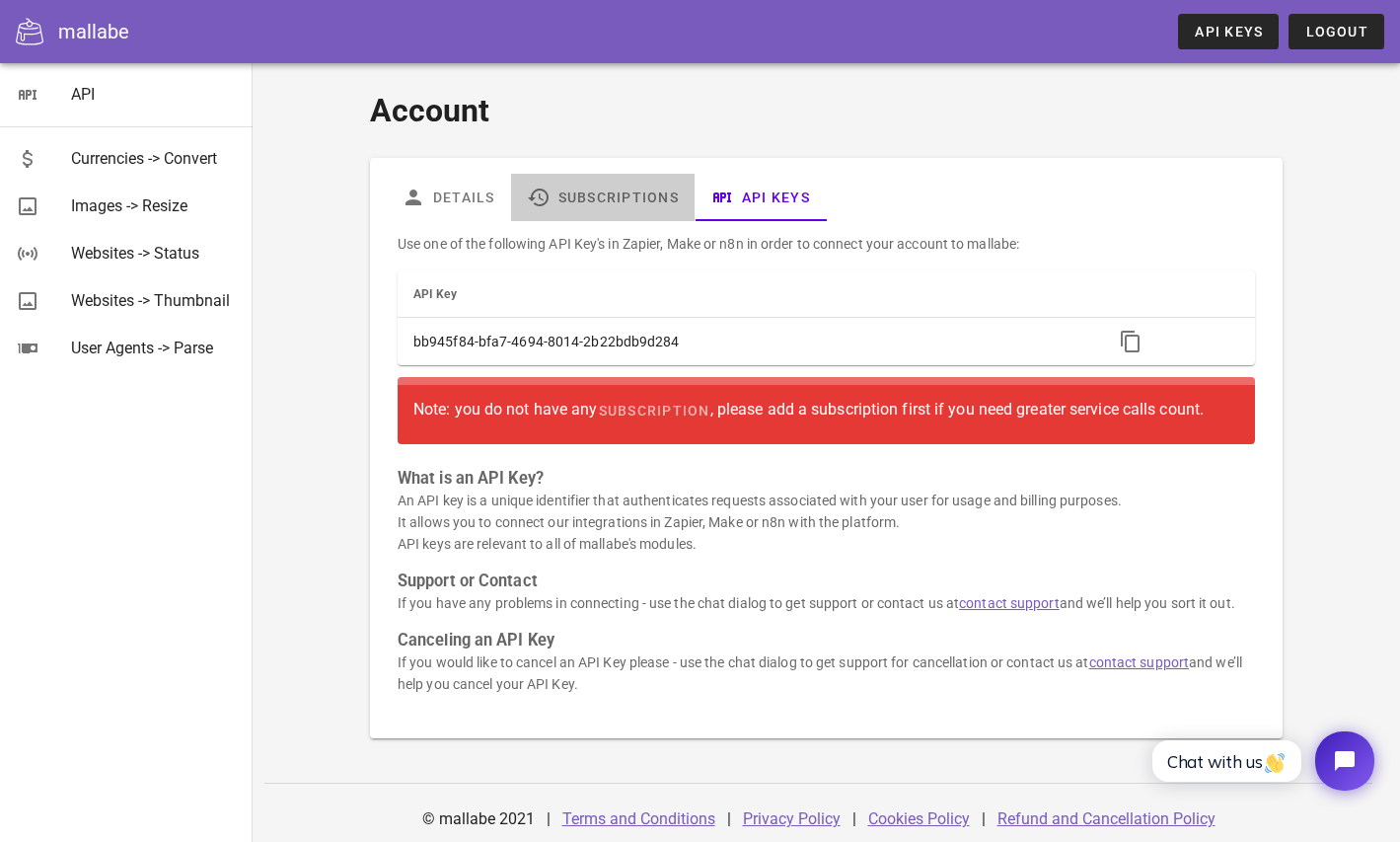 click on "Subscriptions" at bounding box center [603, 197] 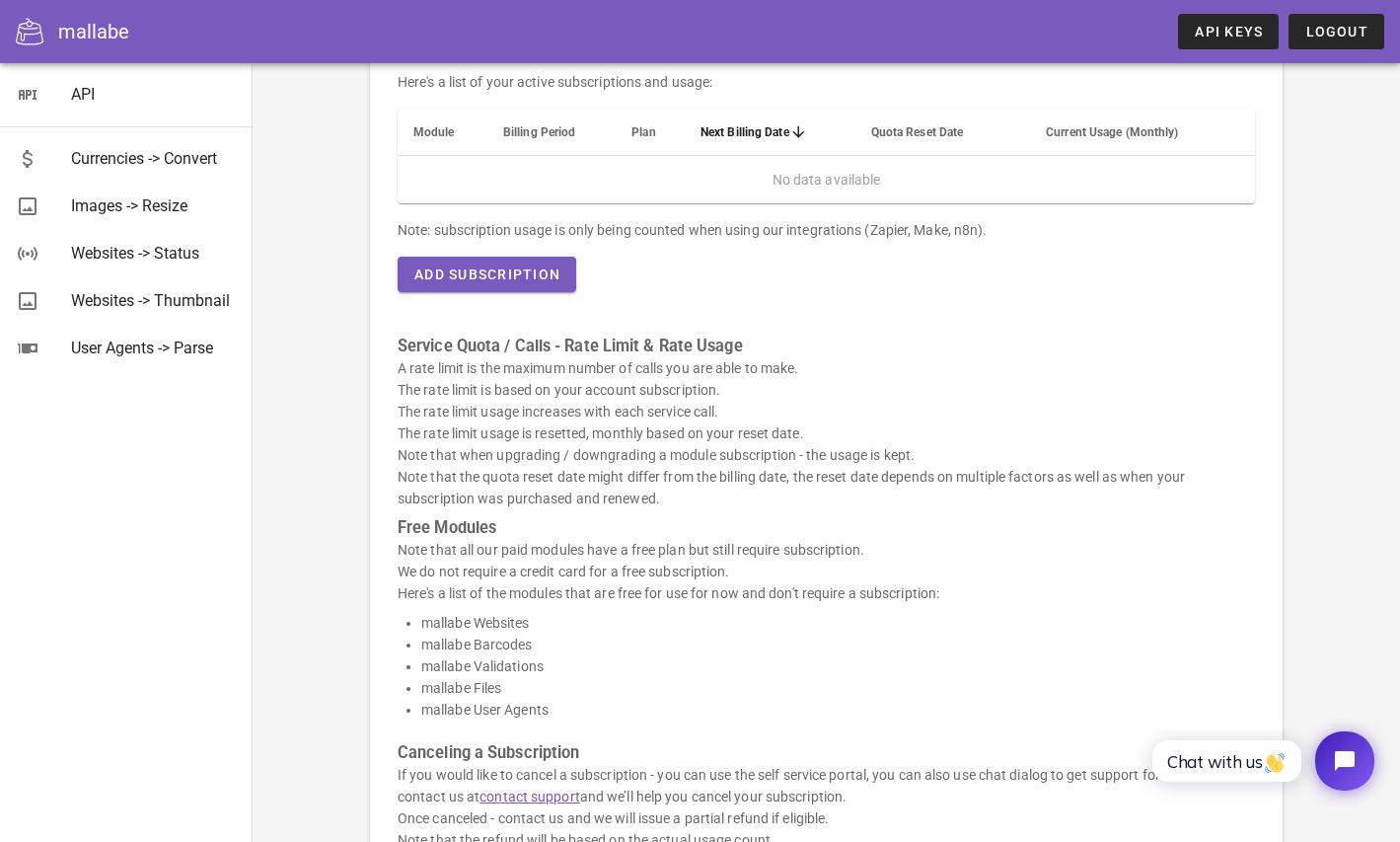 scroll, scrollTop: 170, scrollLeft: 0, axis: vertical 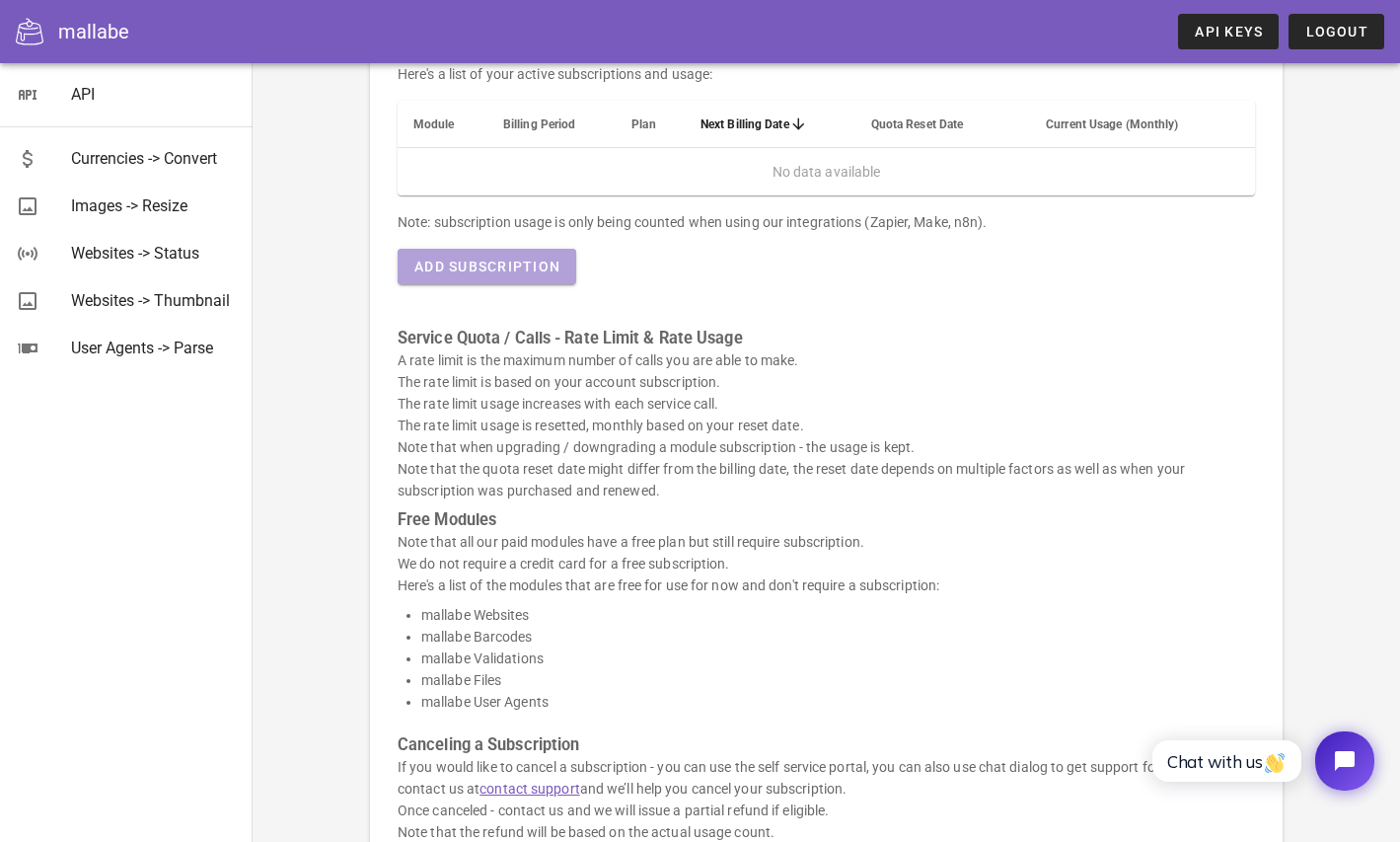 click on "Add Subscription" at bounding box center (486, 267) 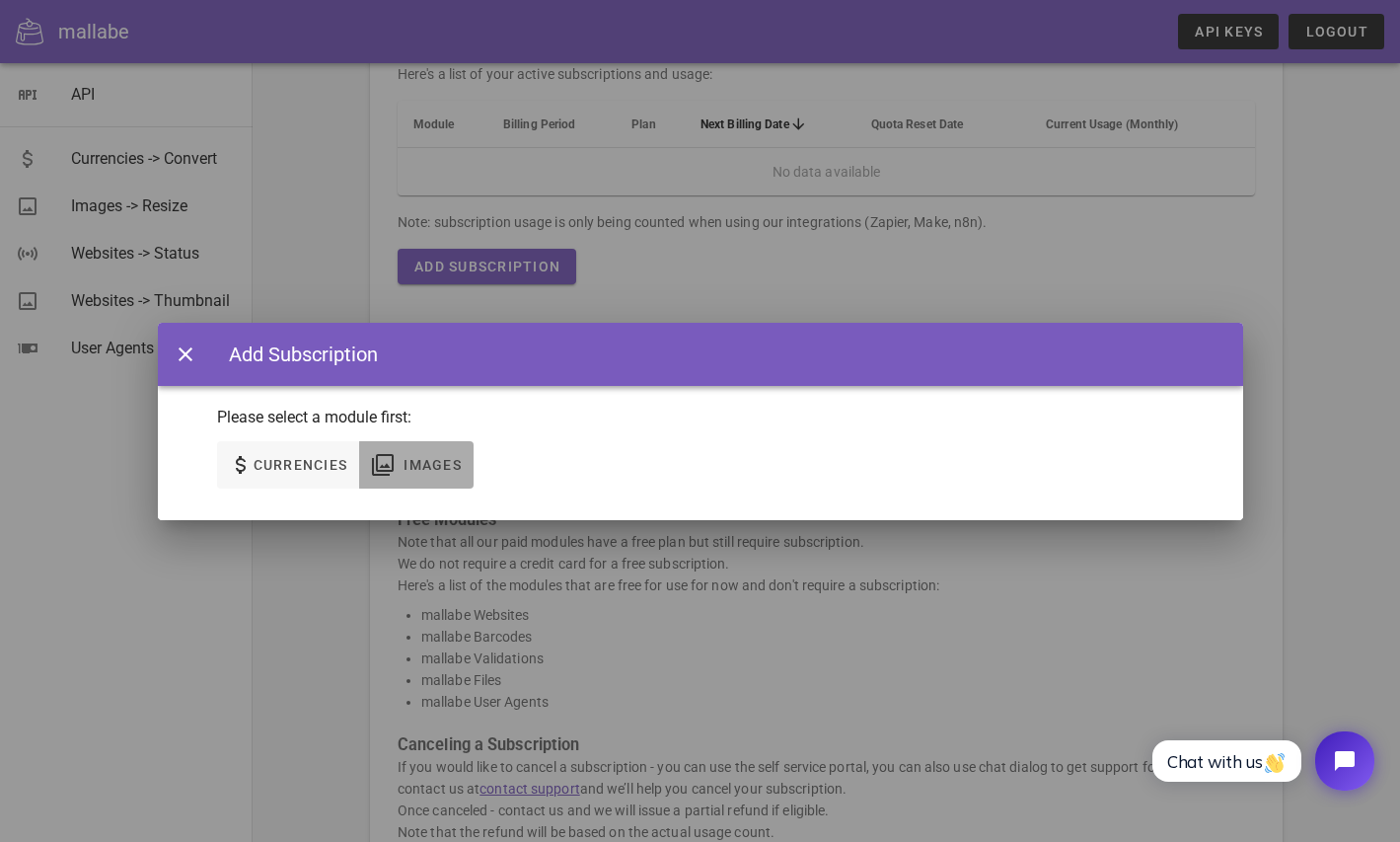 click on "Images" at bounding box center (432, 465) 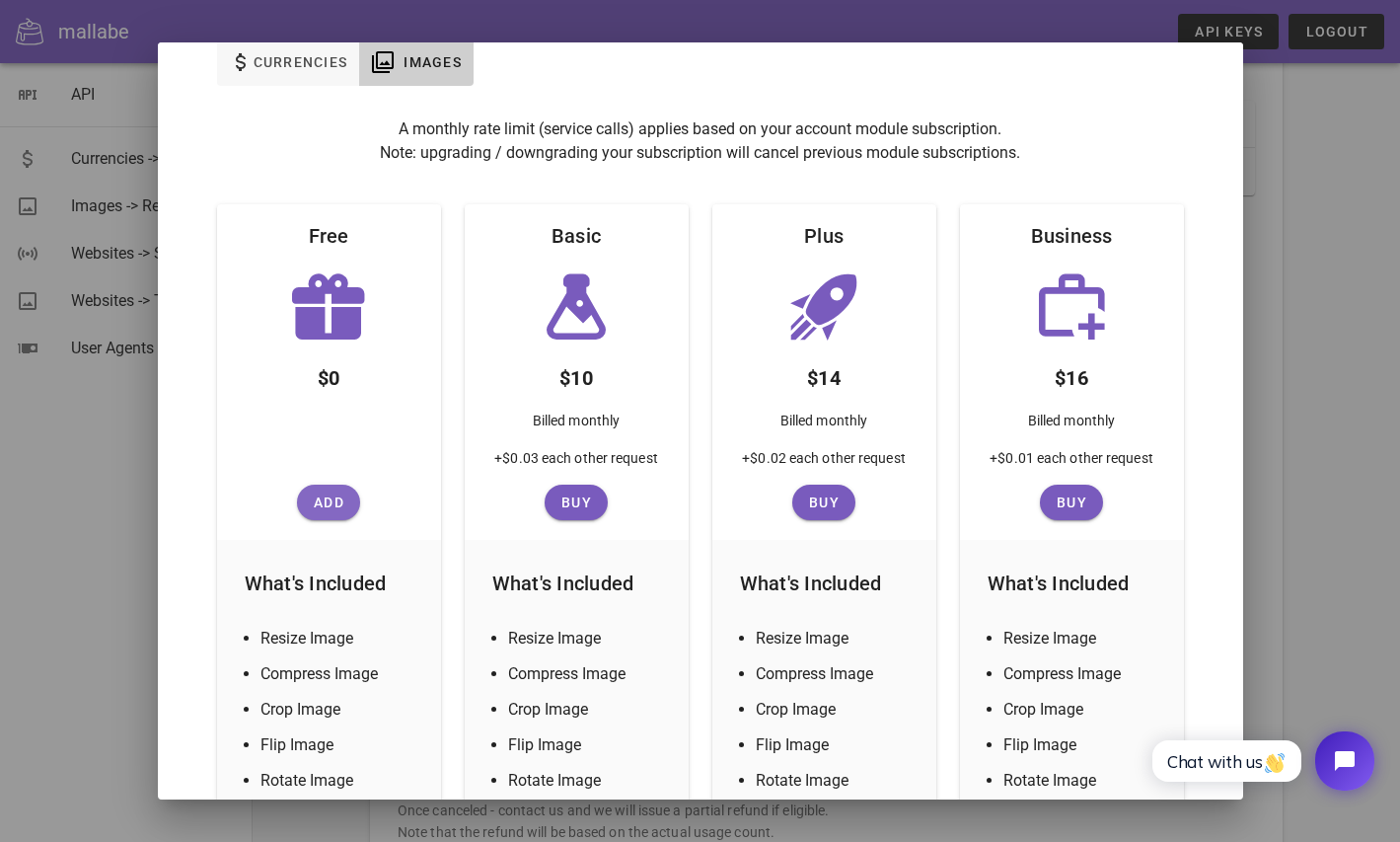 scroll, scrollTop: 146, scrollLeft: 0, axis: vertical 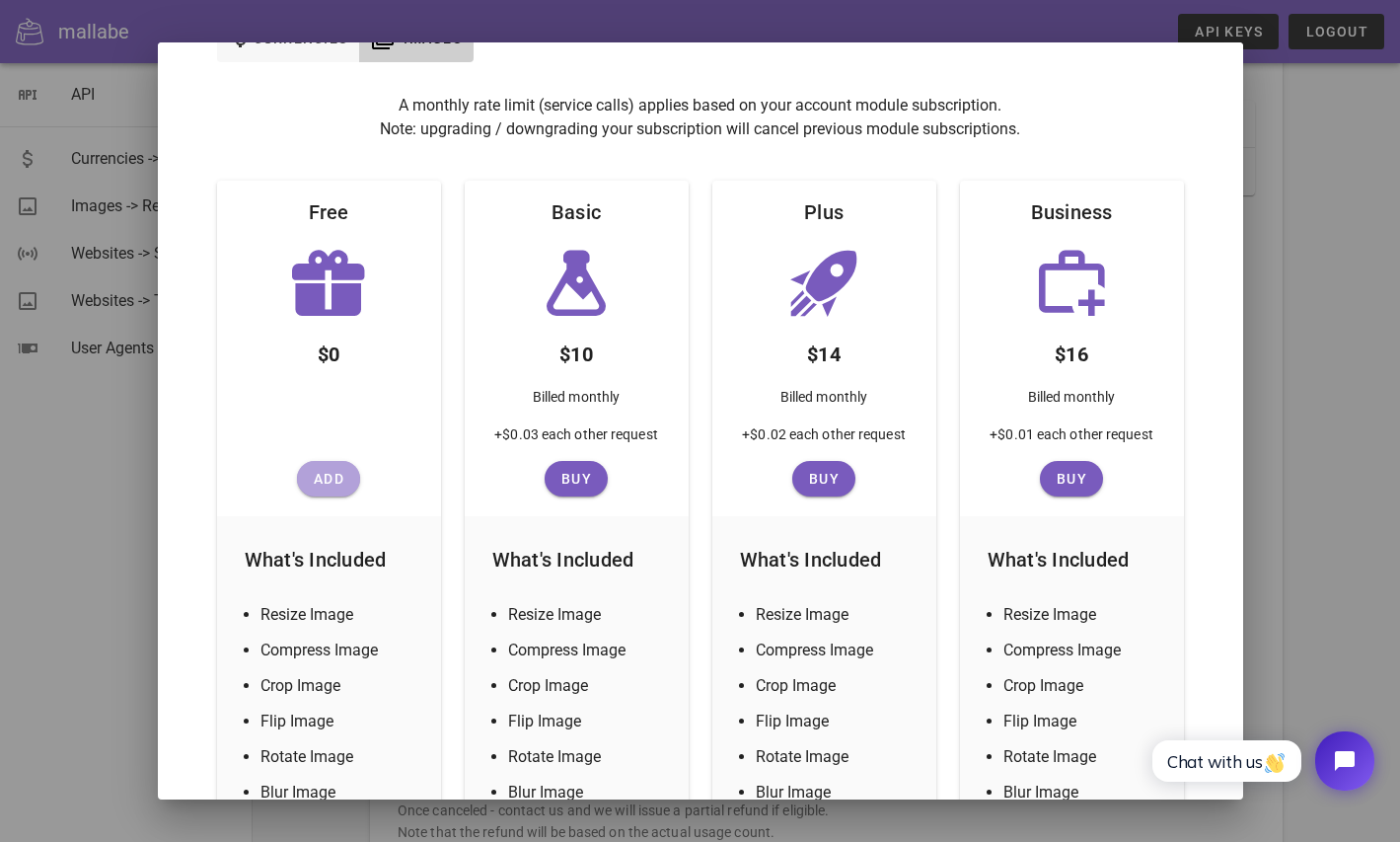 click on "Add" at bounding box center [329, 479] 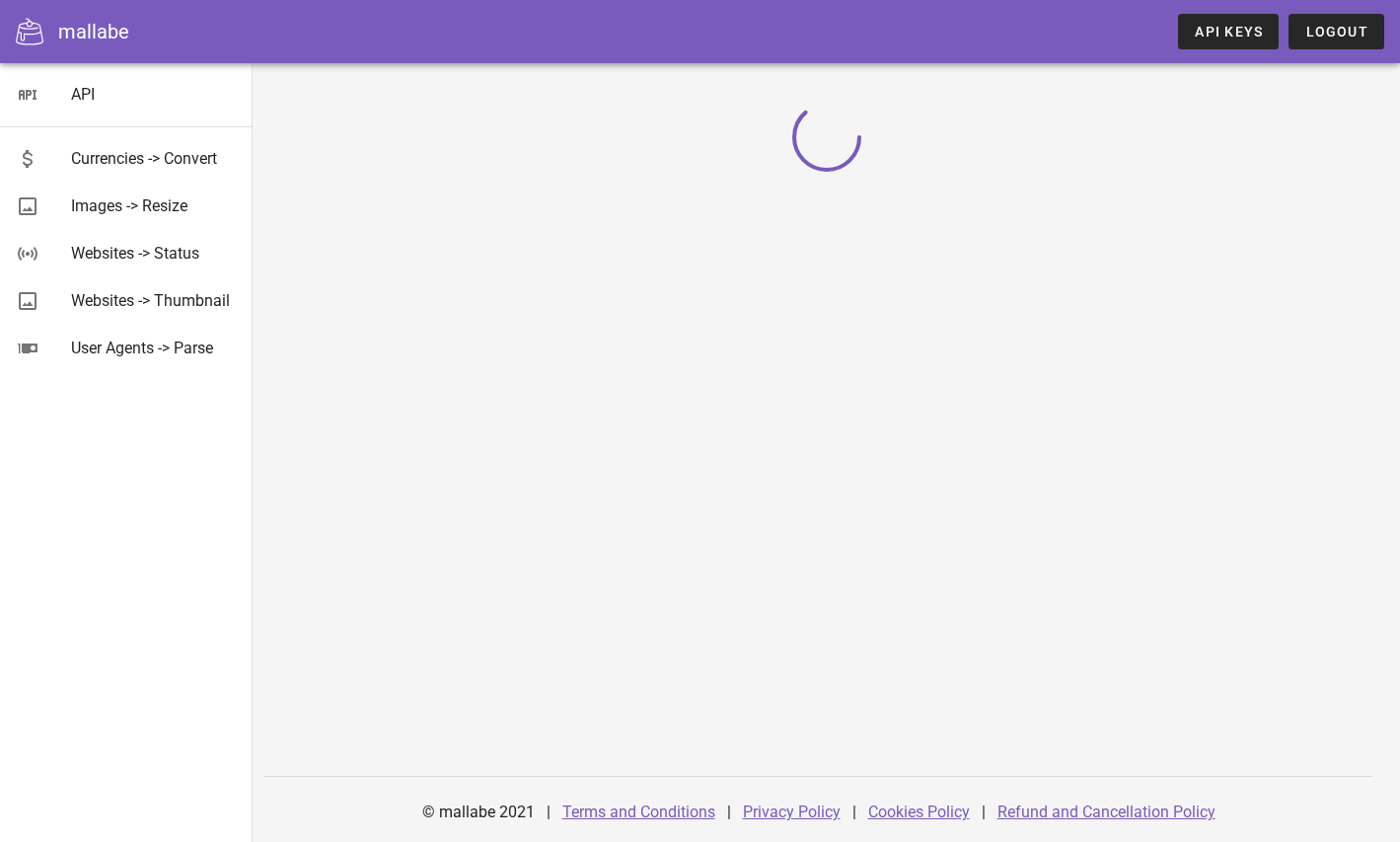 scroll, scrollTop: 0, scrollLeft: 0, axis: both 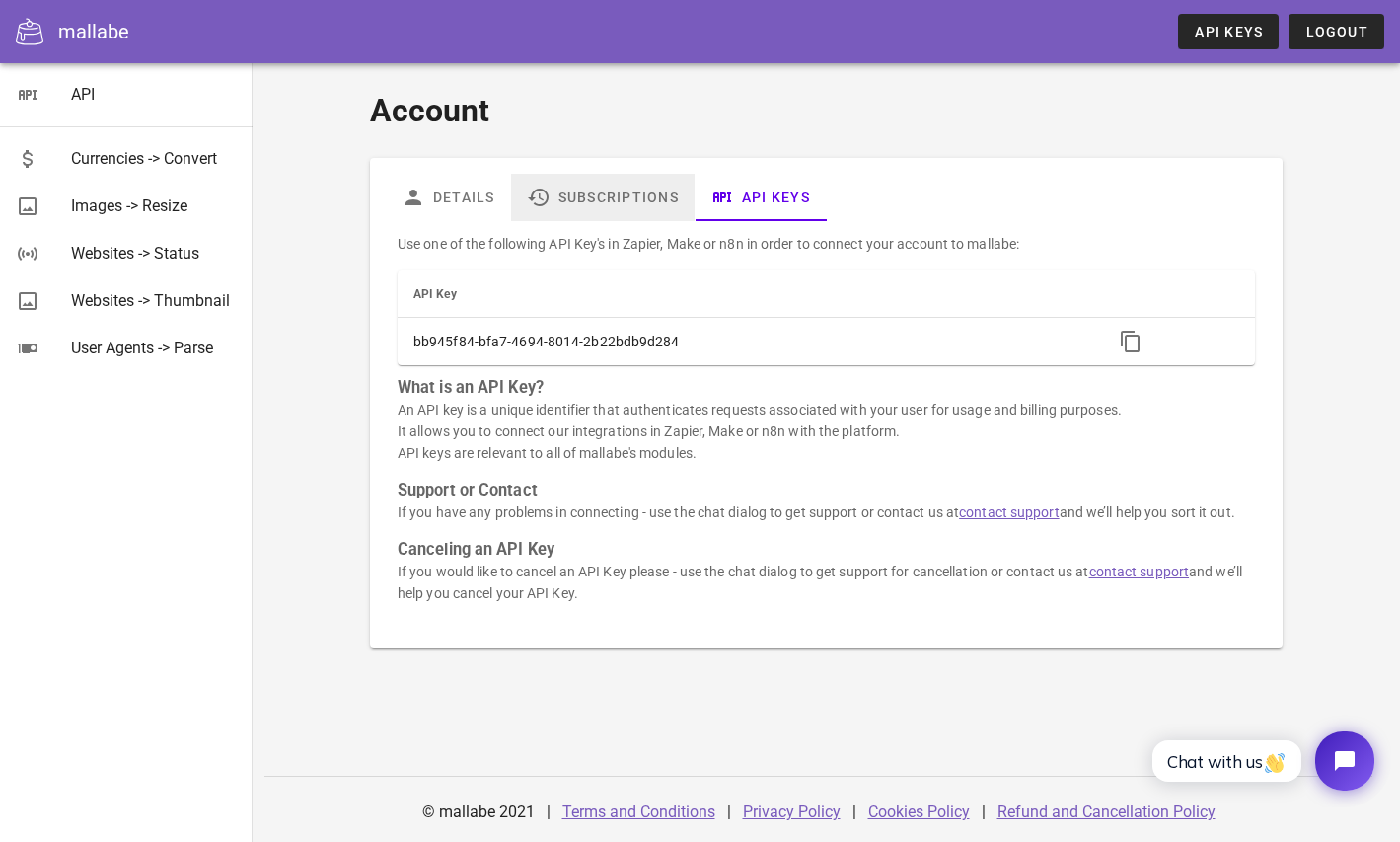 click on "Subscriptions" at bounding box center (603, 197) 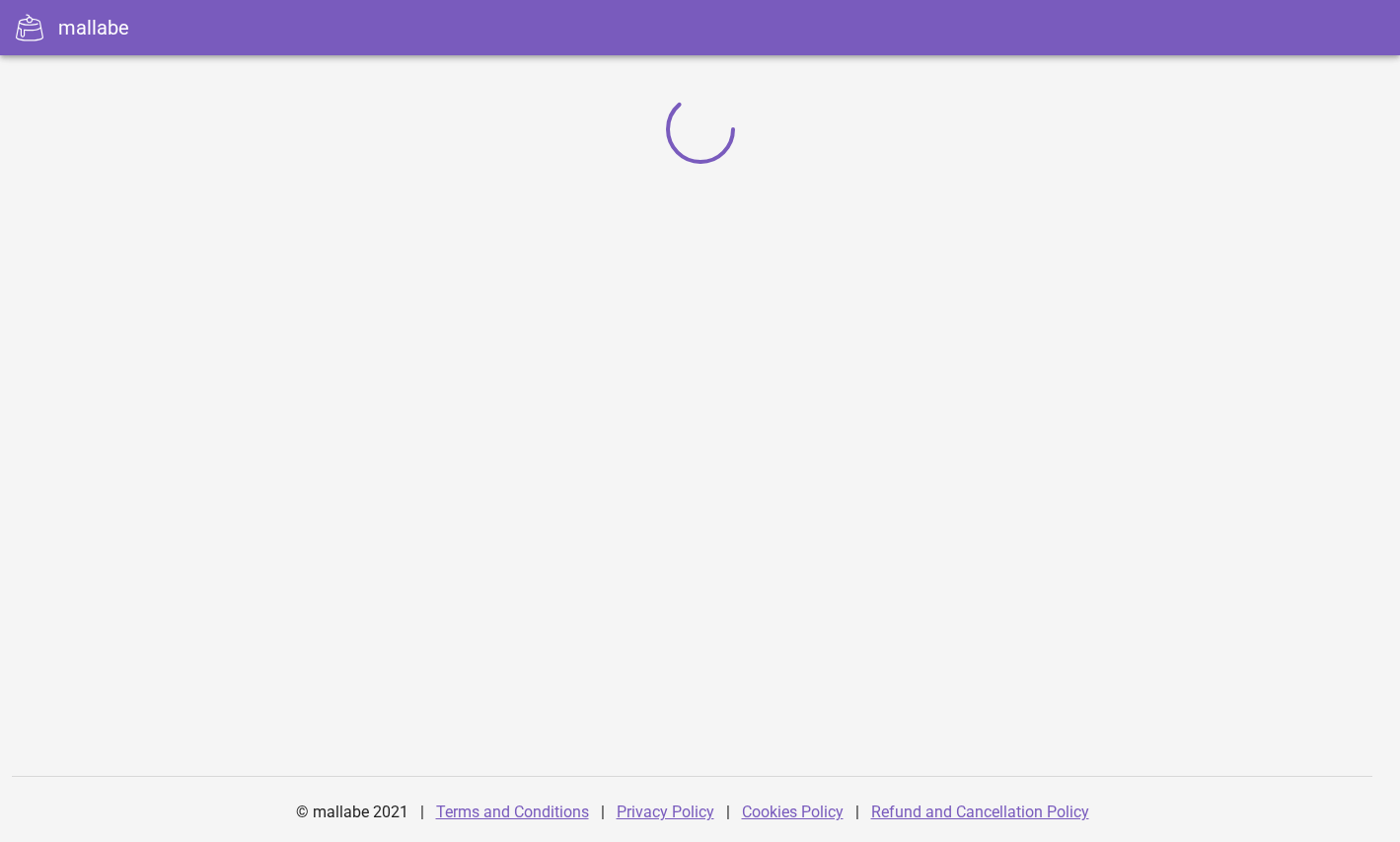 scroll, scrollTop: 0, scrollLeft: 0, axis: both 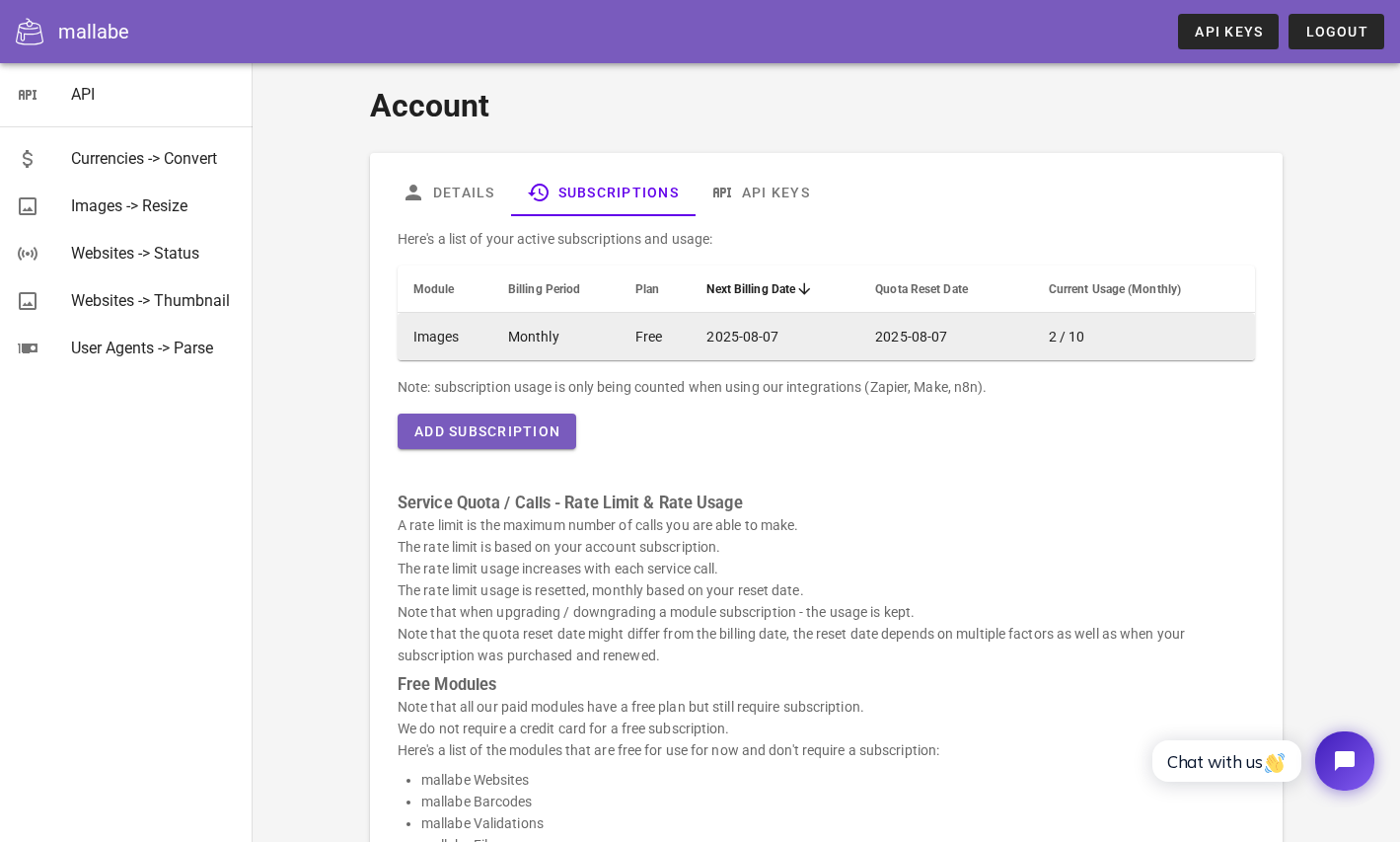 click on "Images" at bounding box center [445, 337] 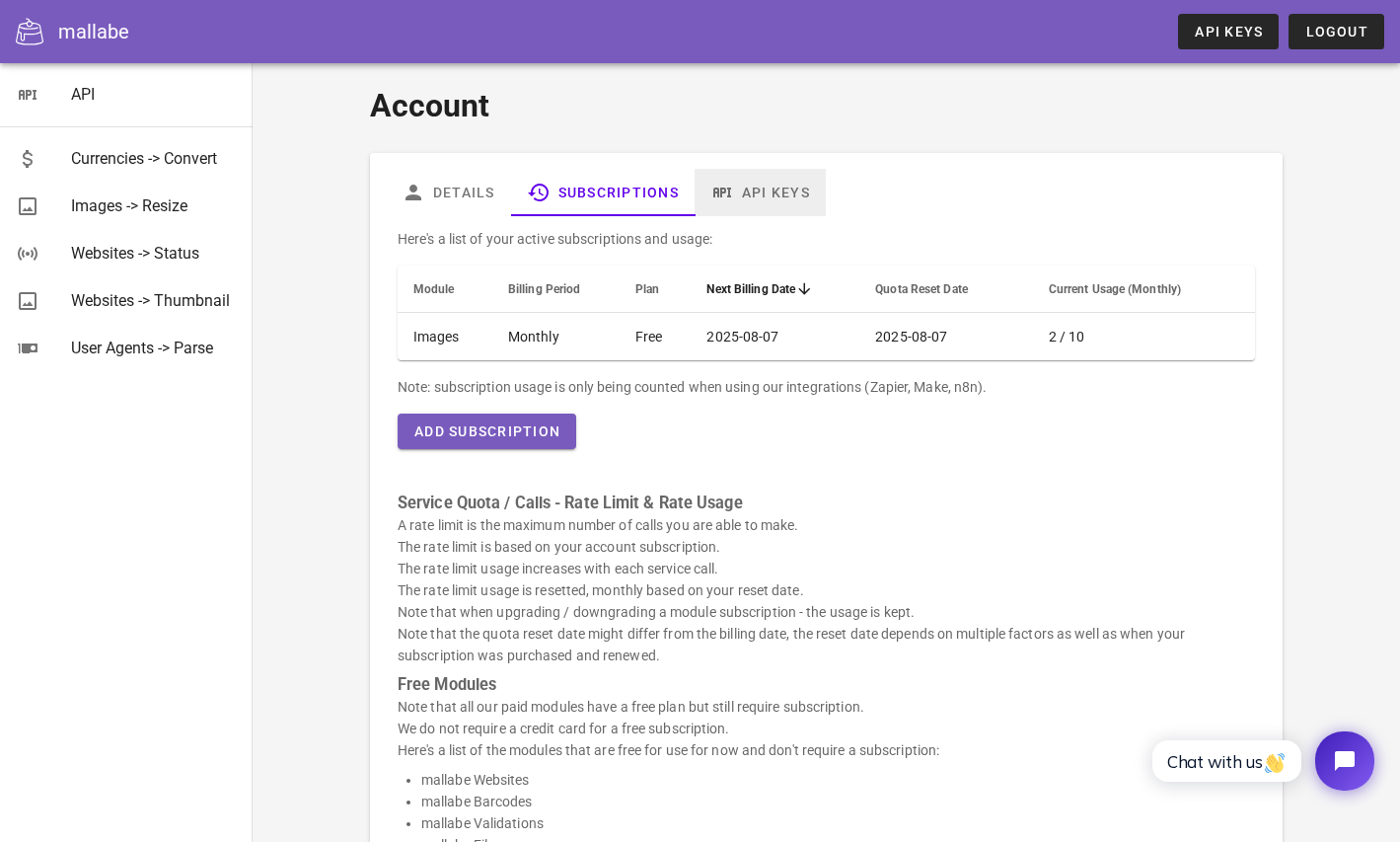 click on "API Keys" at bounding box center (760, 192) 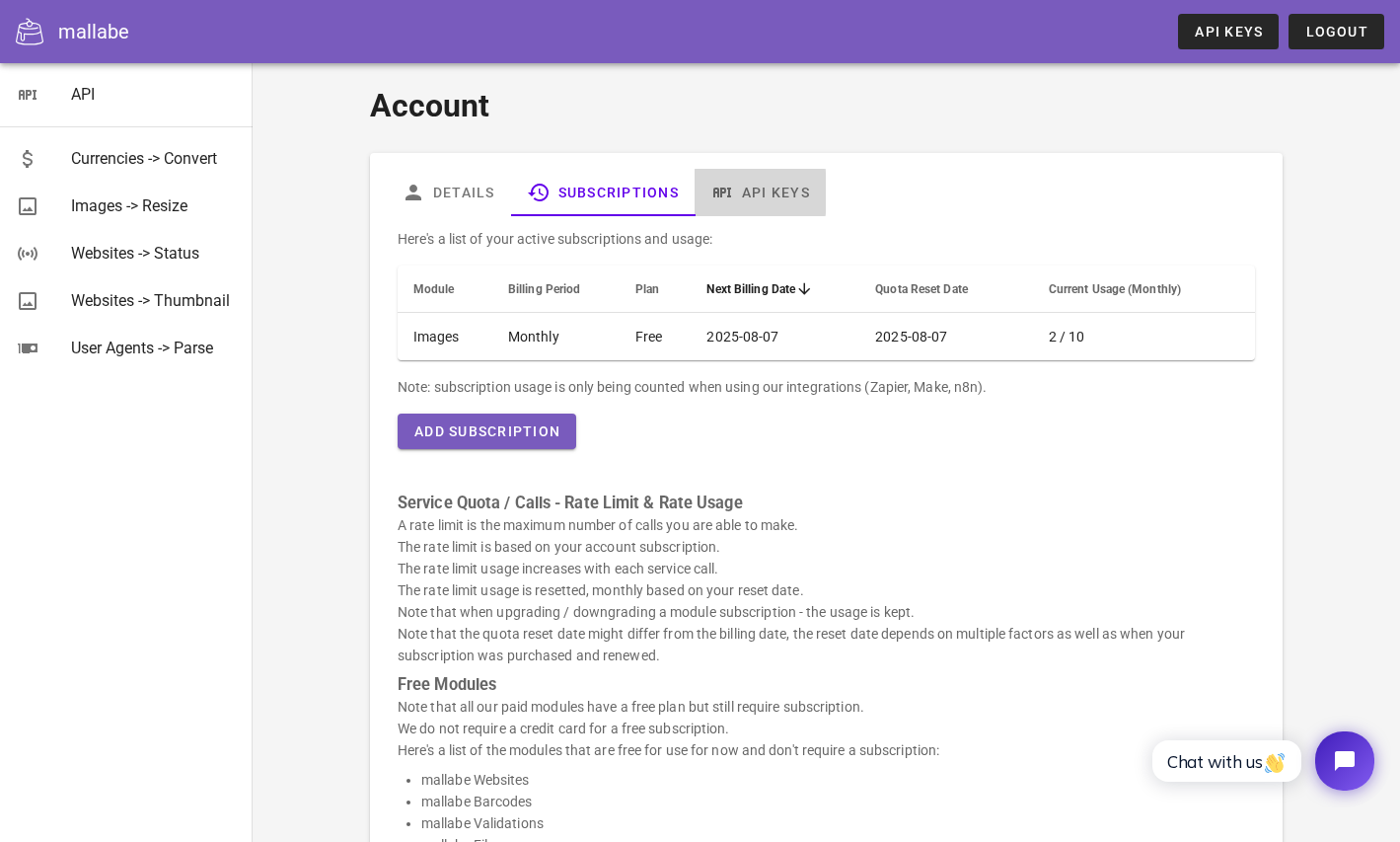 scroll, scrollTop: 0, scrollLeft: 0, axis: both 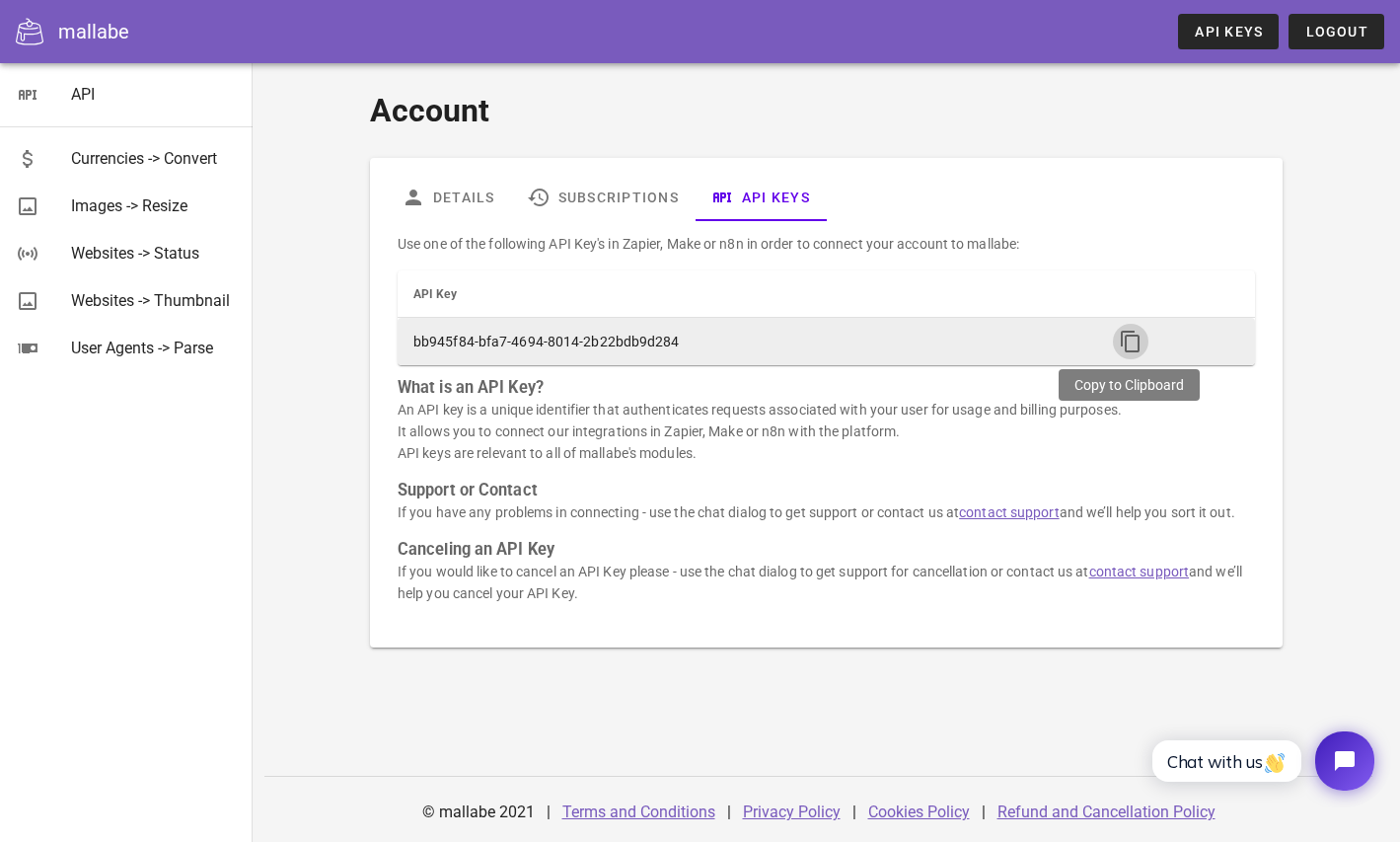 click at bounding box center (1131, 342) 